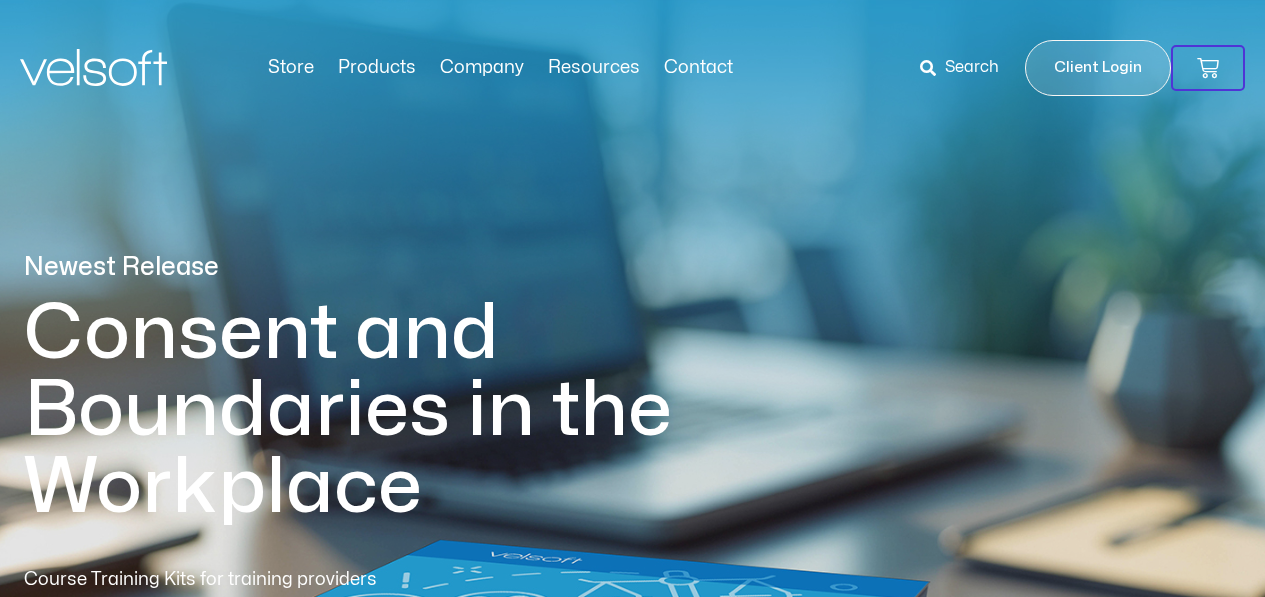 scroll, scrollTop: 0, scrollLeft: 0, axis: both 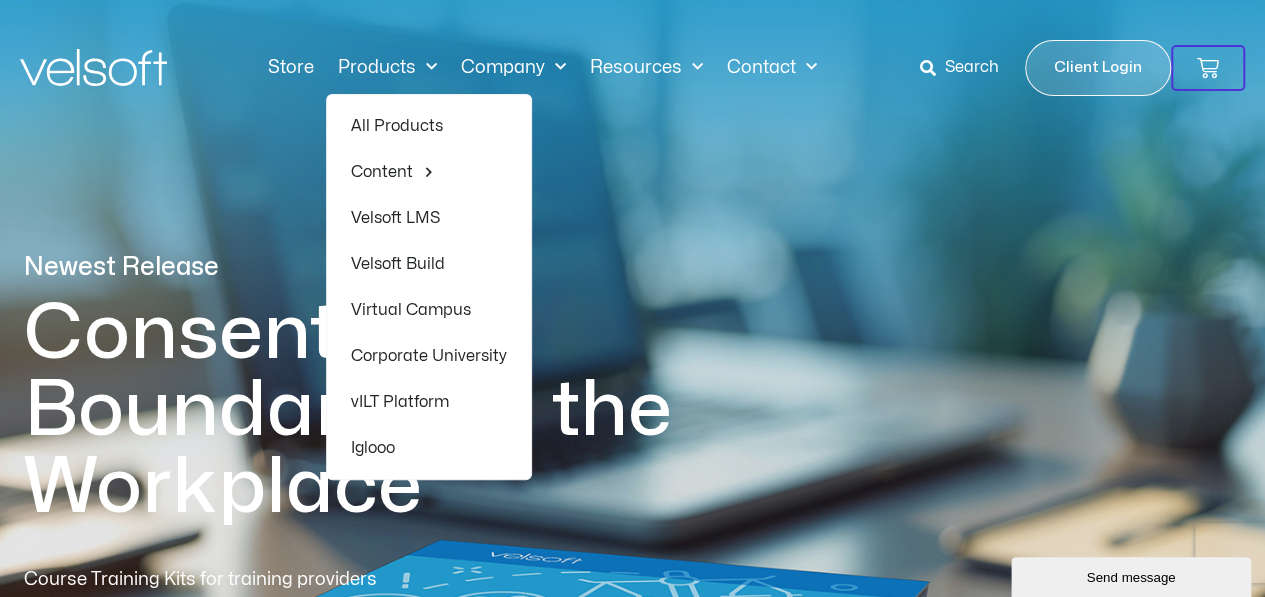 click on "All Products" 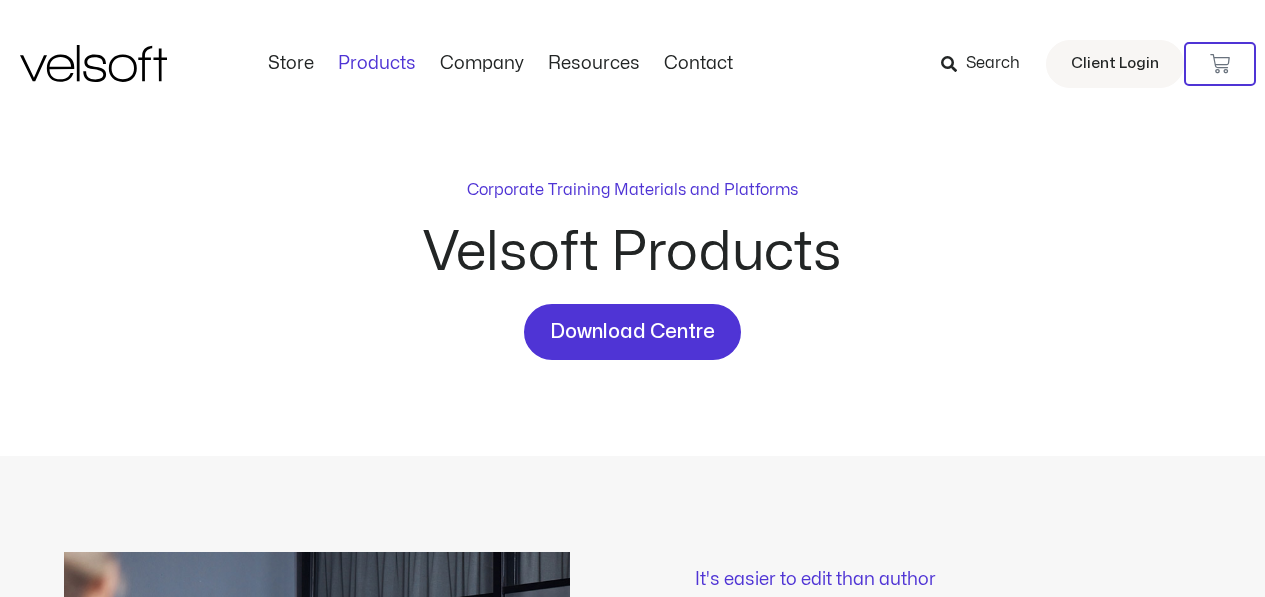 scroll, scrollTop: 0, scrollLeft: 0, axis: both 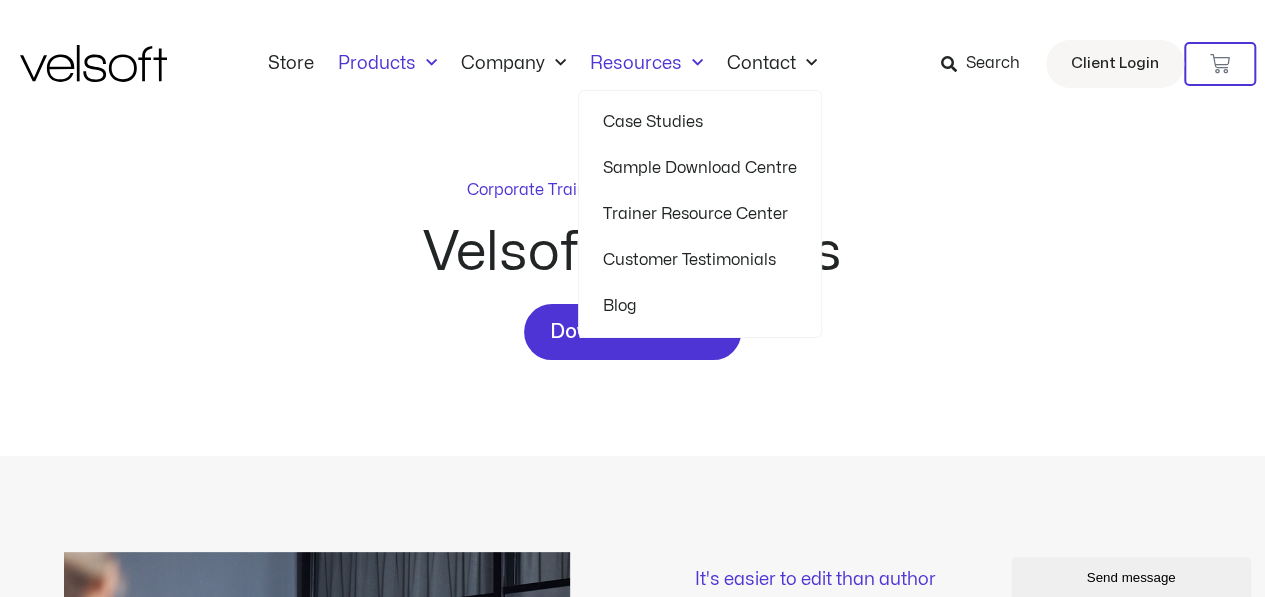 click 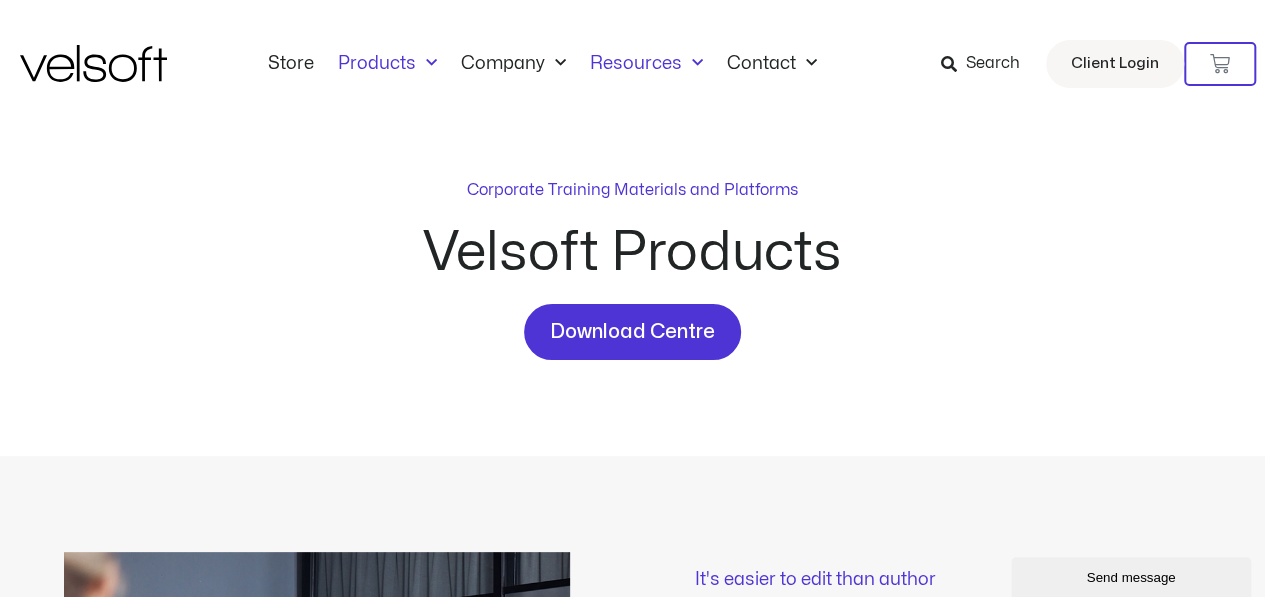 click on "Resources" 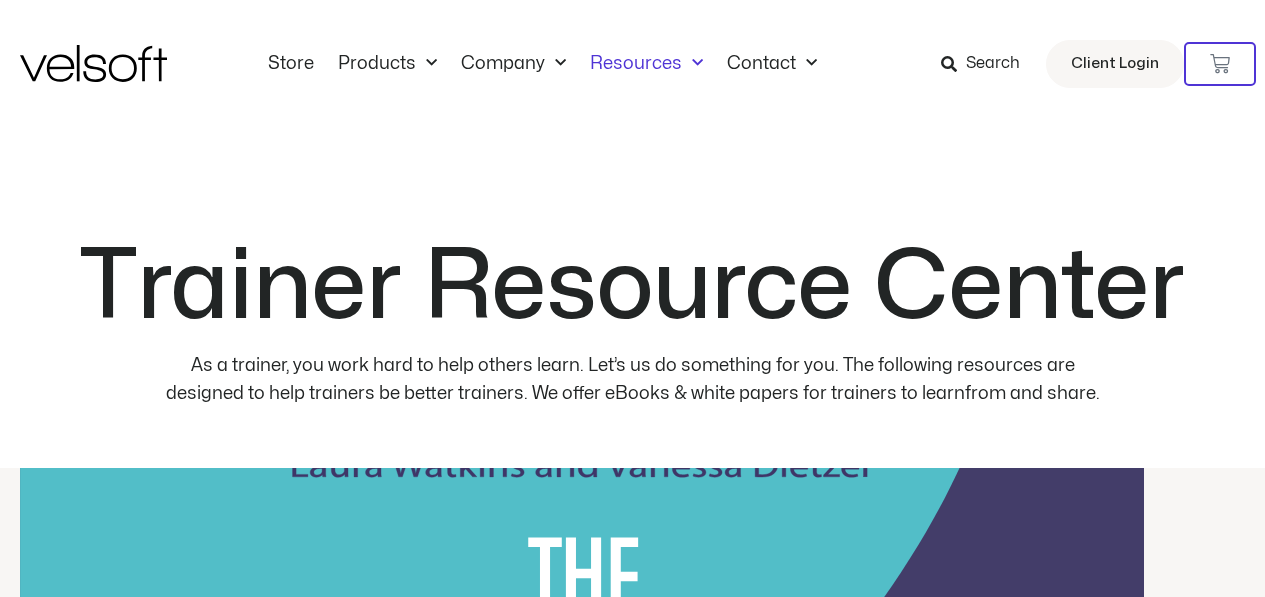 scroll, scrollTop: 0, scrollLeft: 0, axis: both 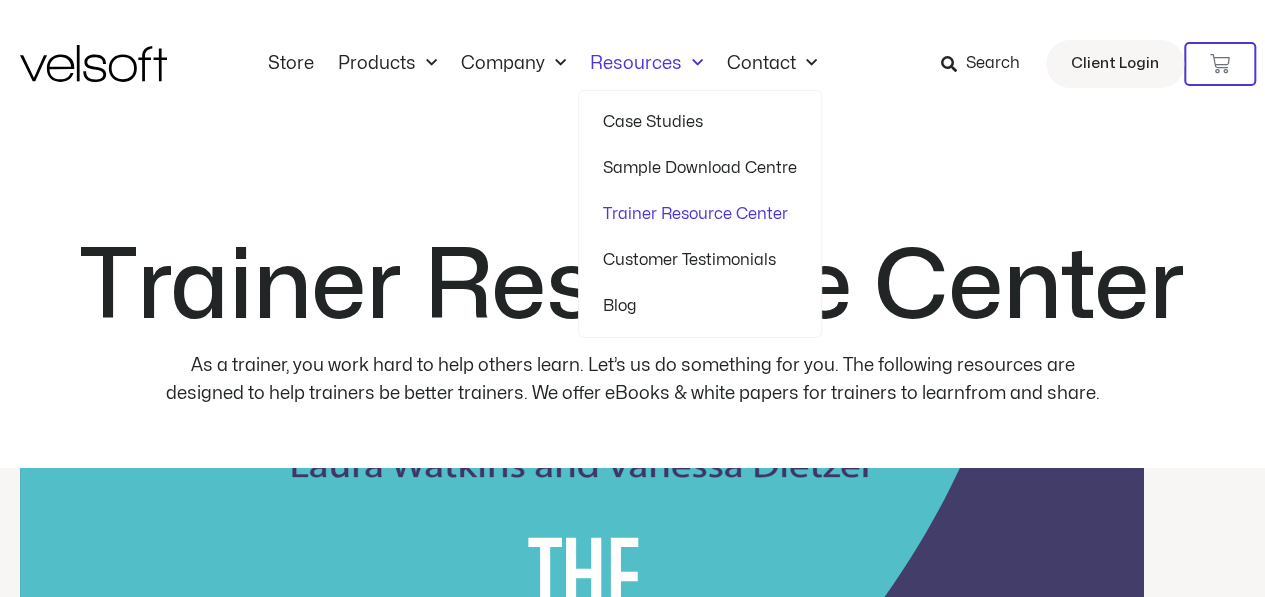 click 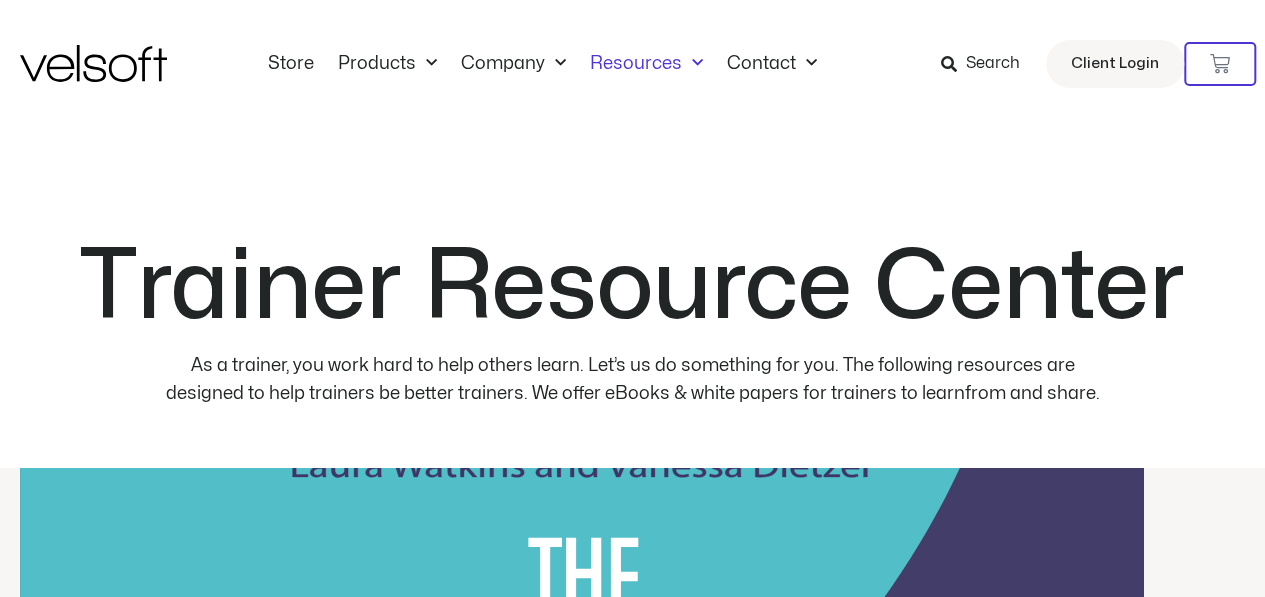 click 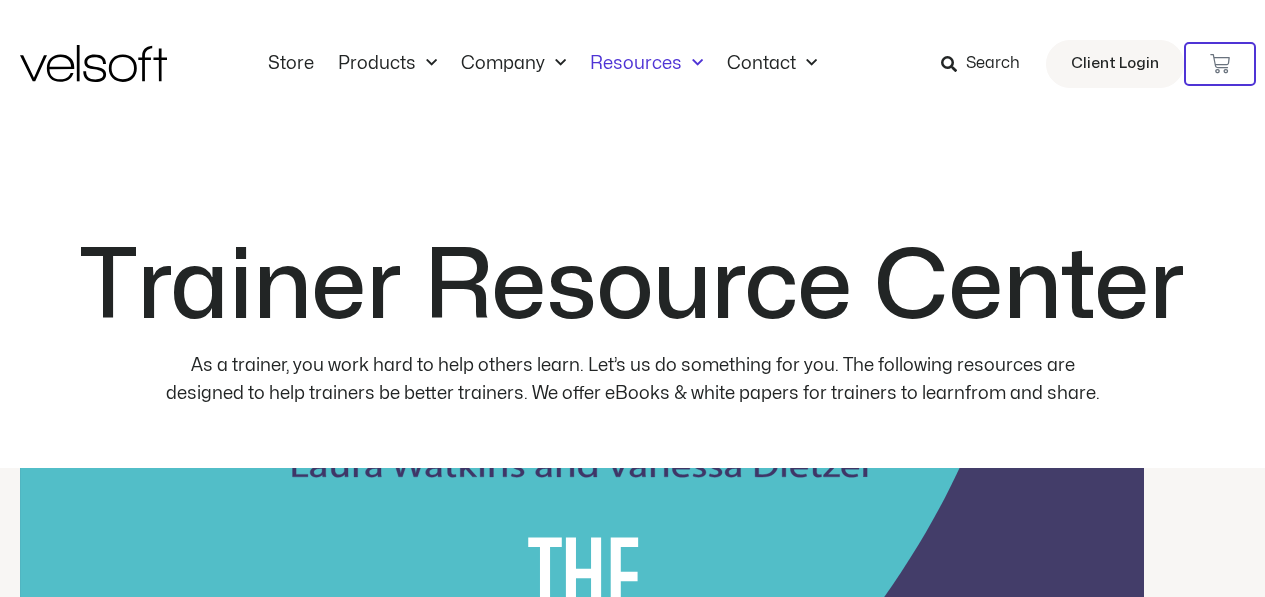 scroll, scrollTop: 0, scrollLeft: 0, axis: both 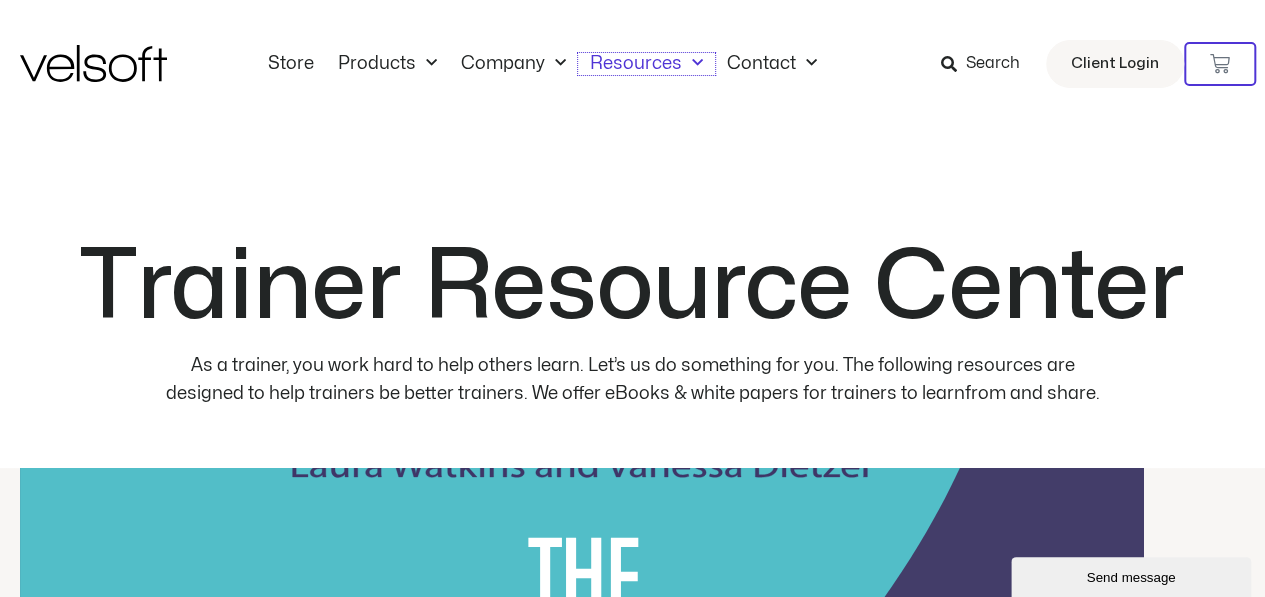 click 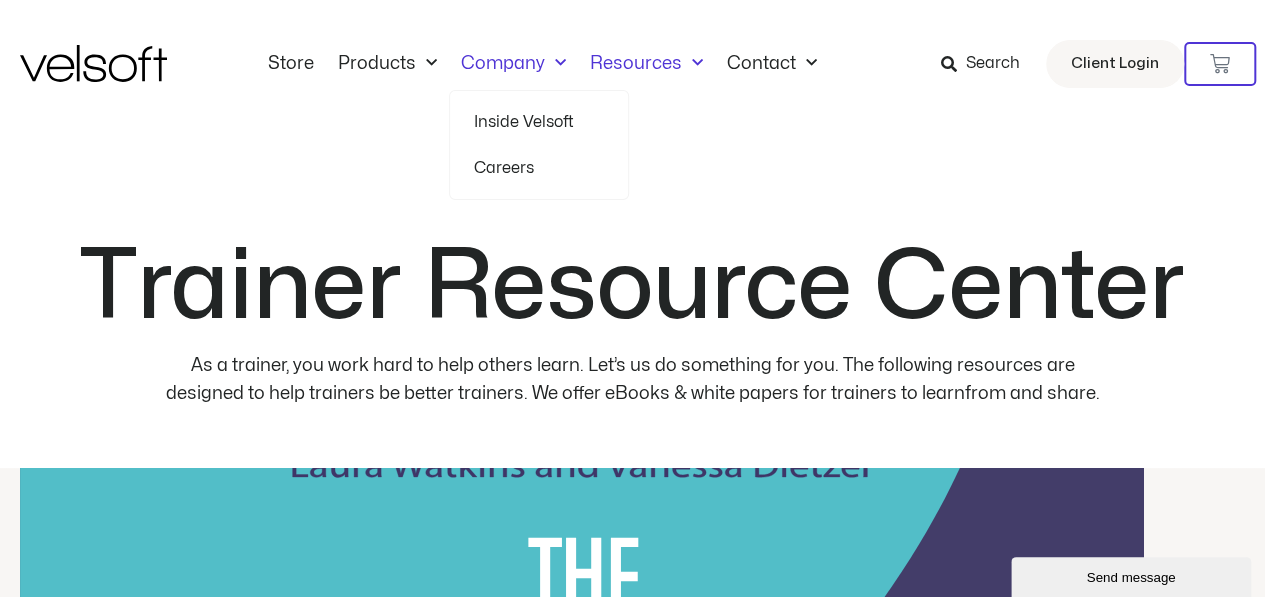 click 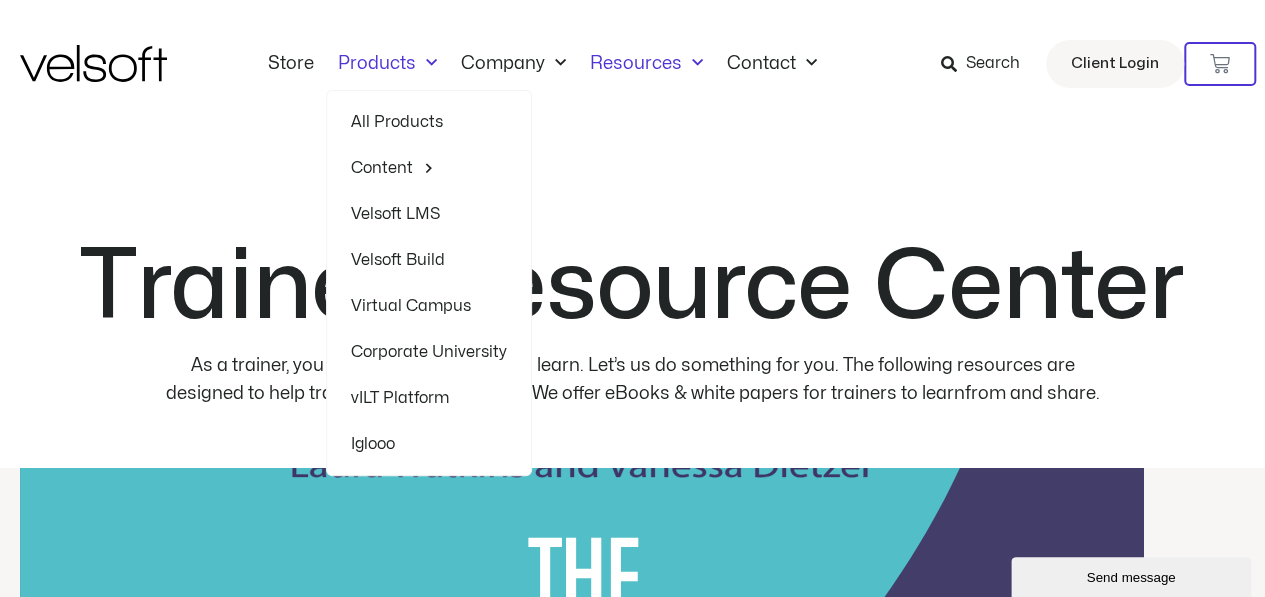 click 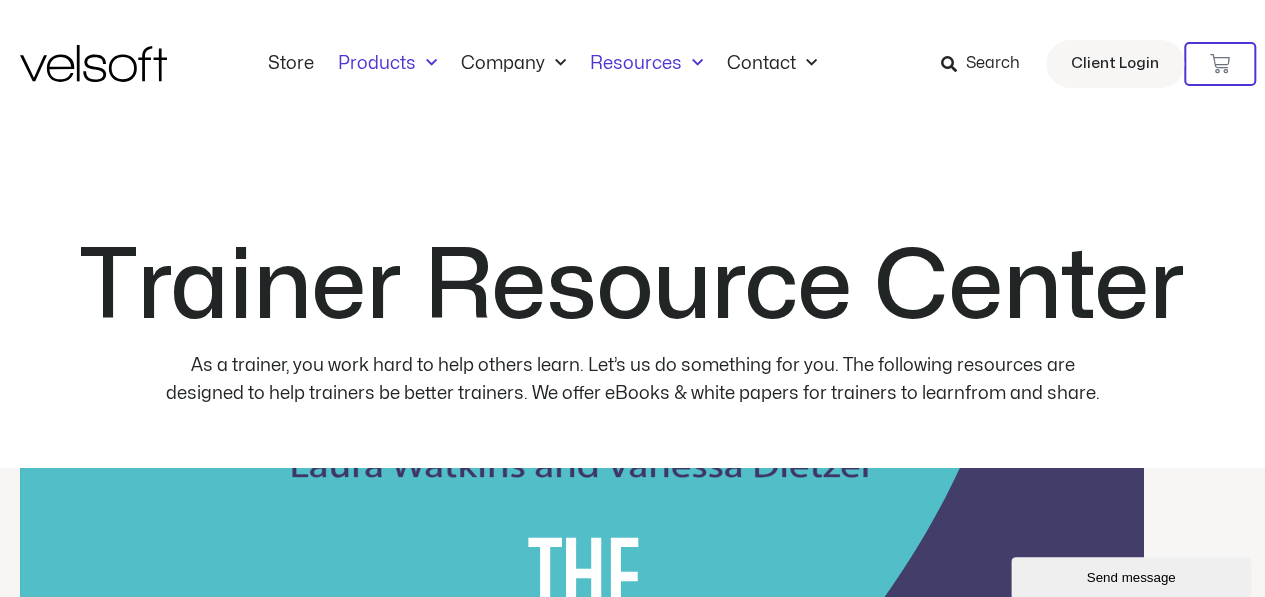 click 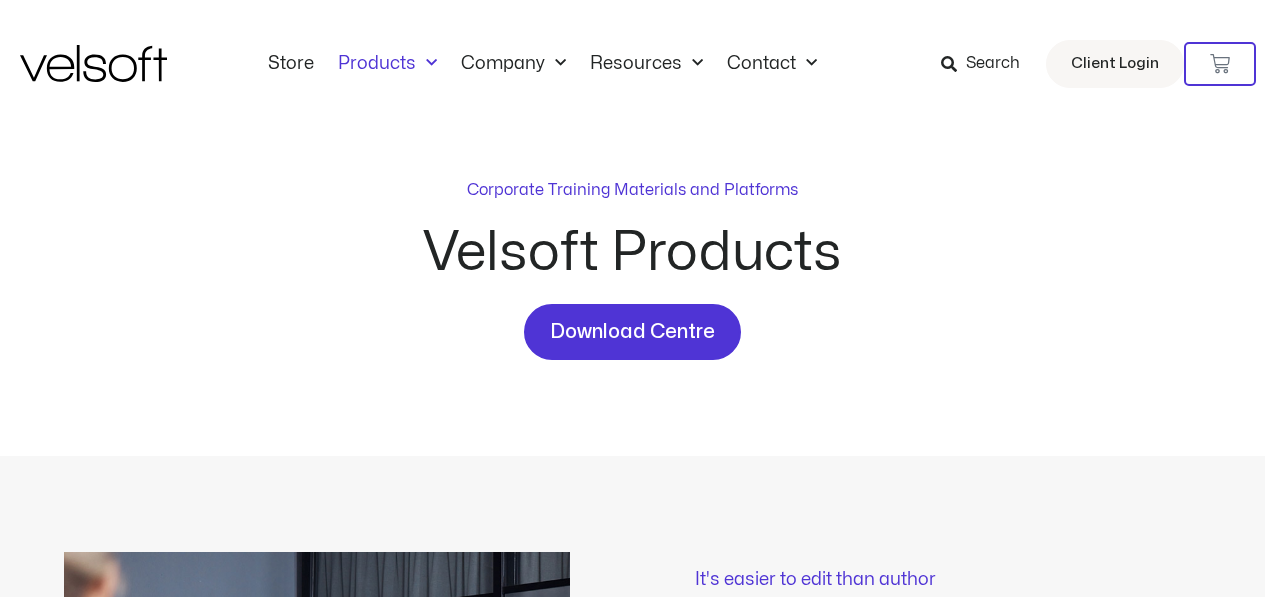 scroll, scrollTop: 0, scrollLeft: 0, axis: both 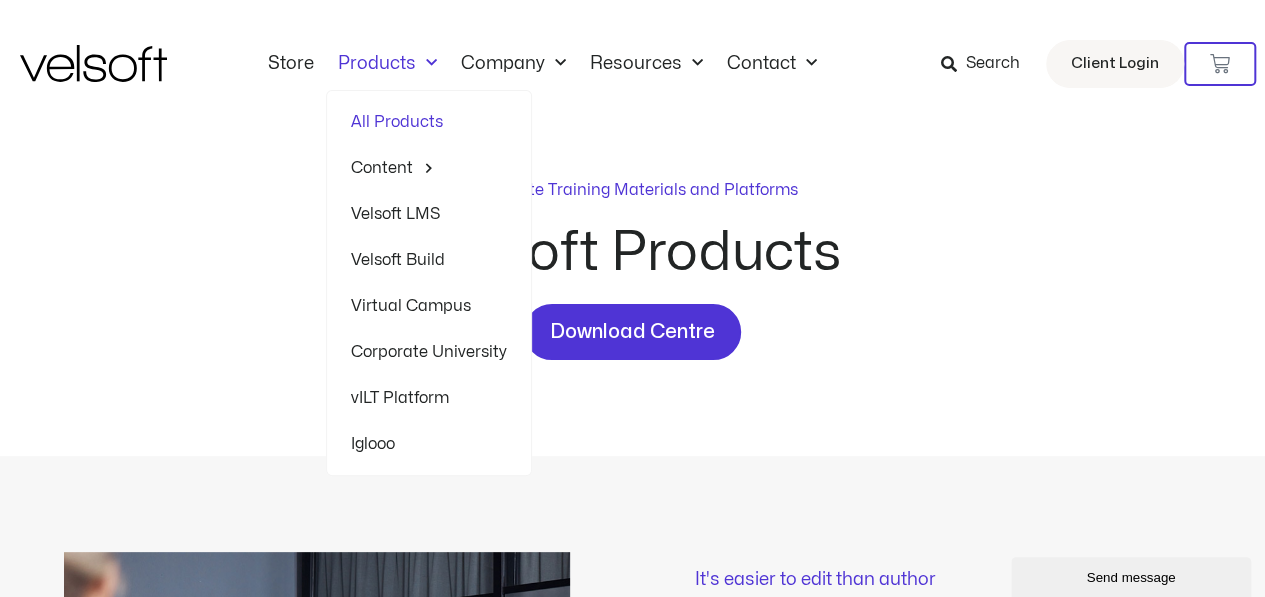 click 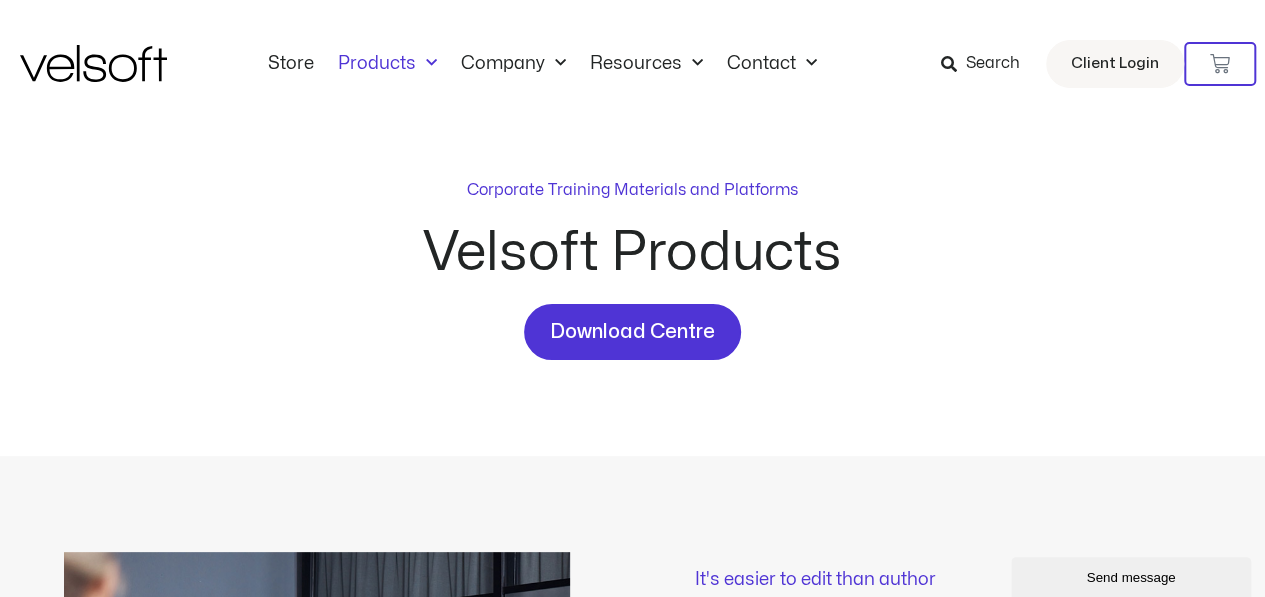 click 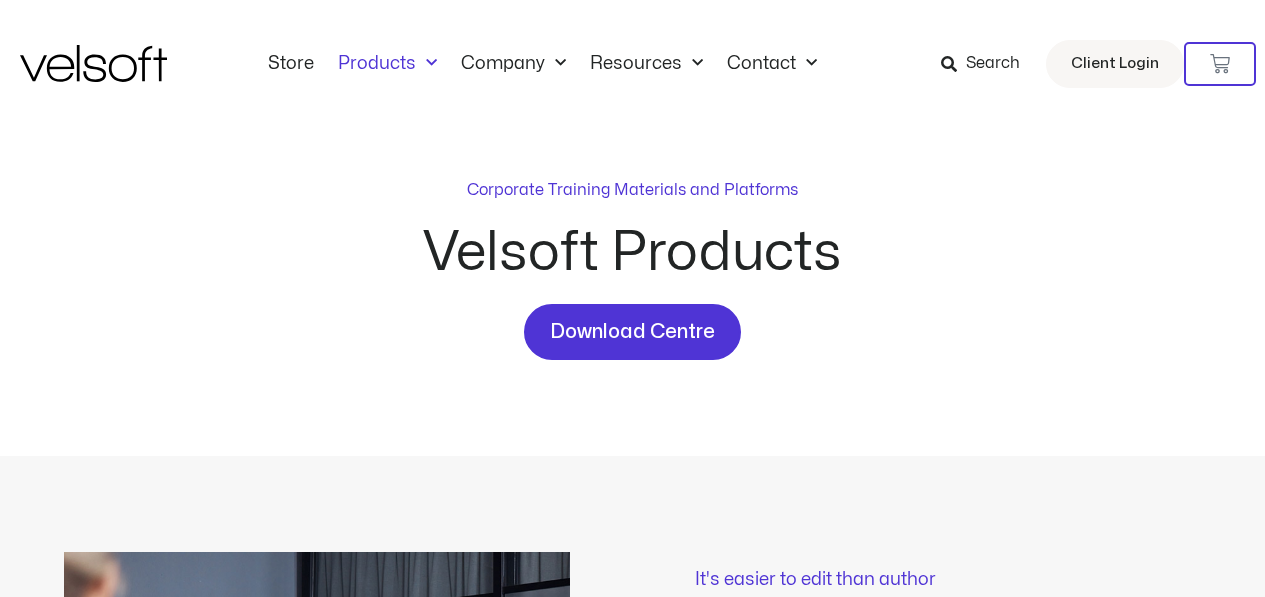 scroll, scrollTop: 0, scrollLeft: 0, axis: both 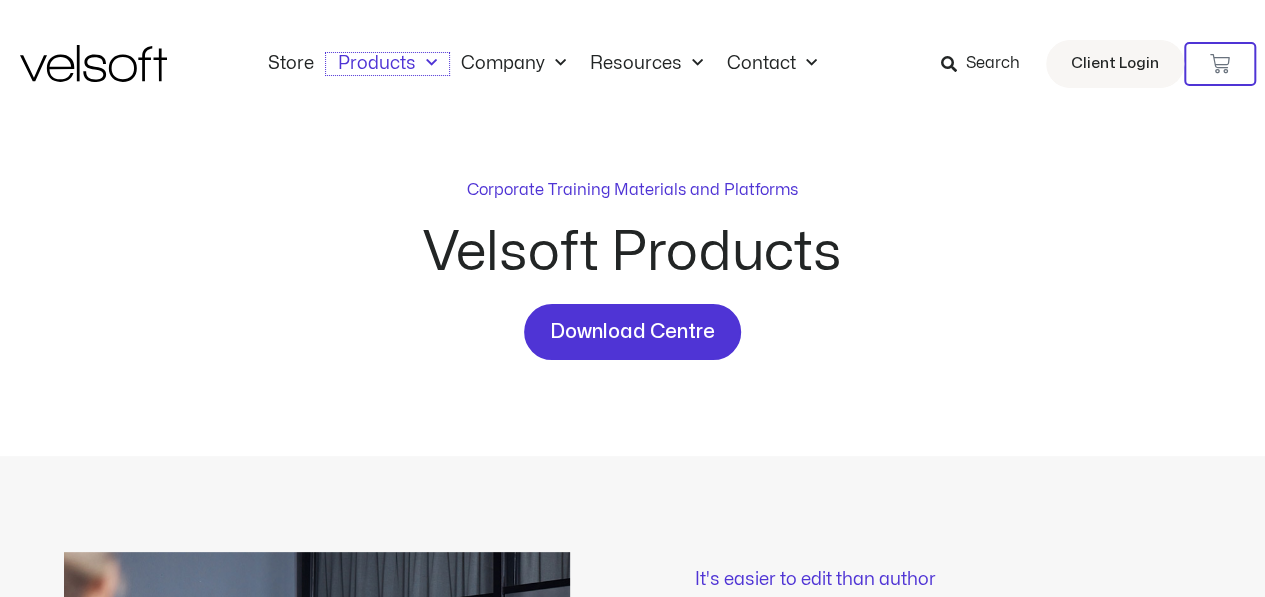 click 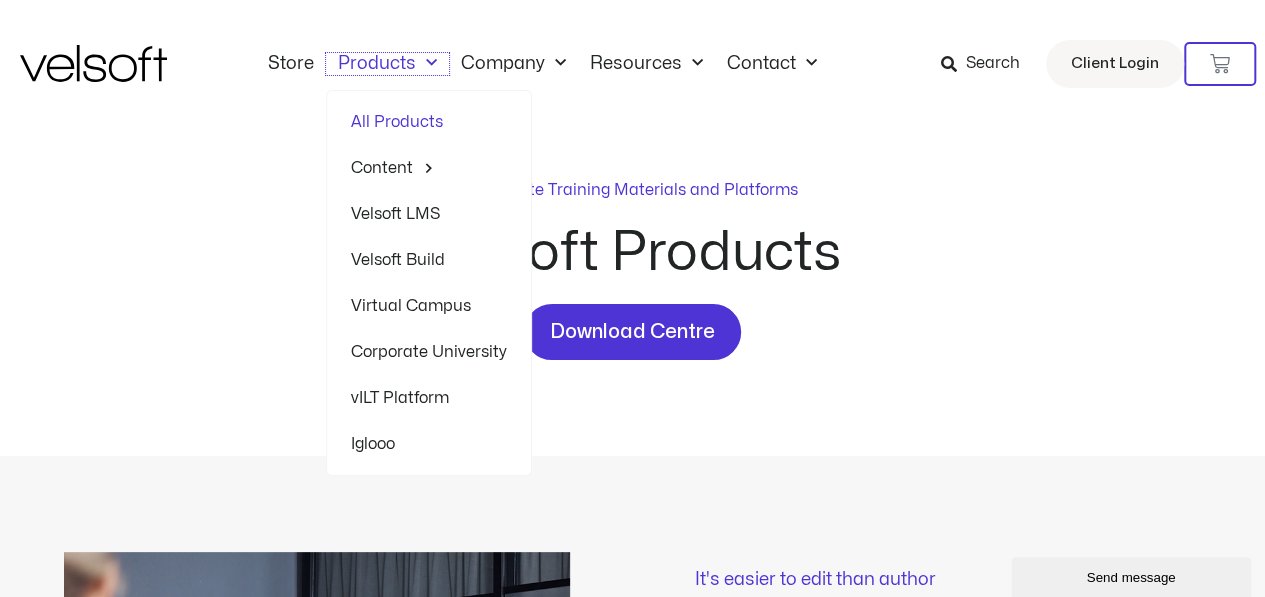 scroll, scrollTop: 0, scrollLeft: 0, axis: both 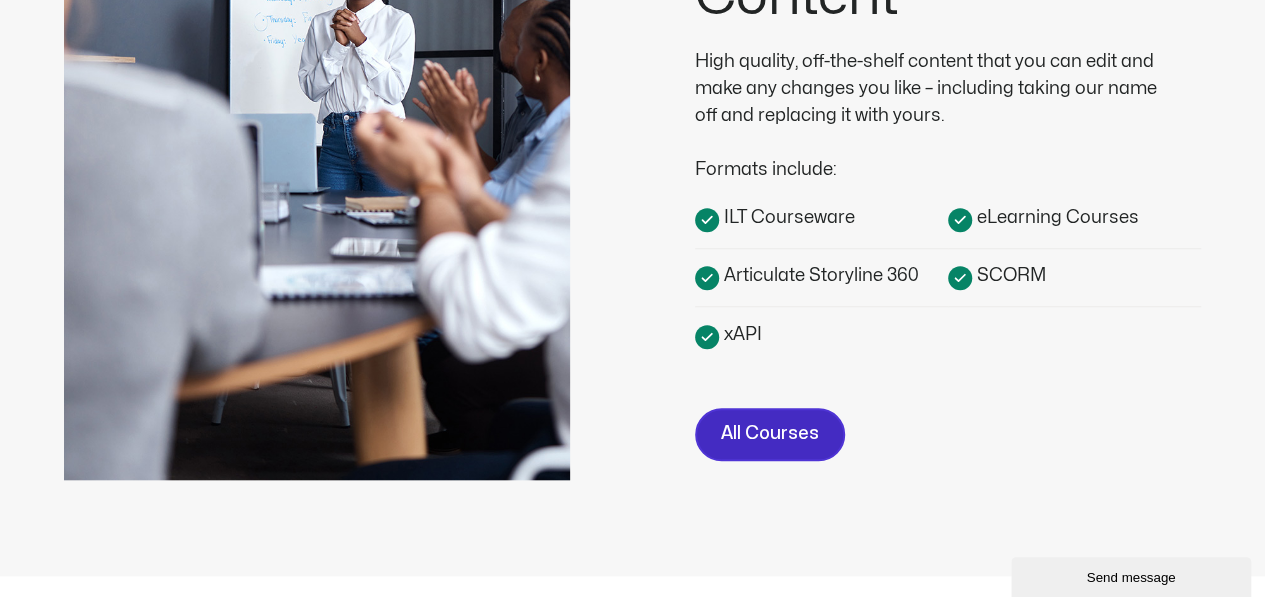 click on "All Courses" at bounding box center [770, 434] 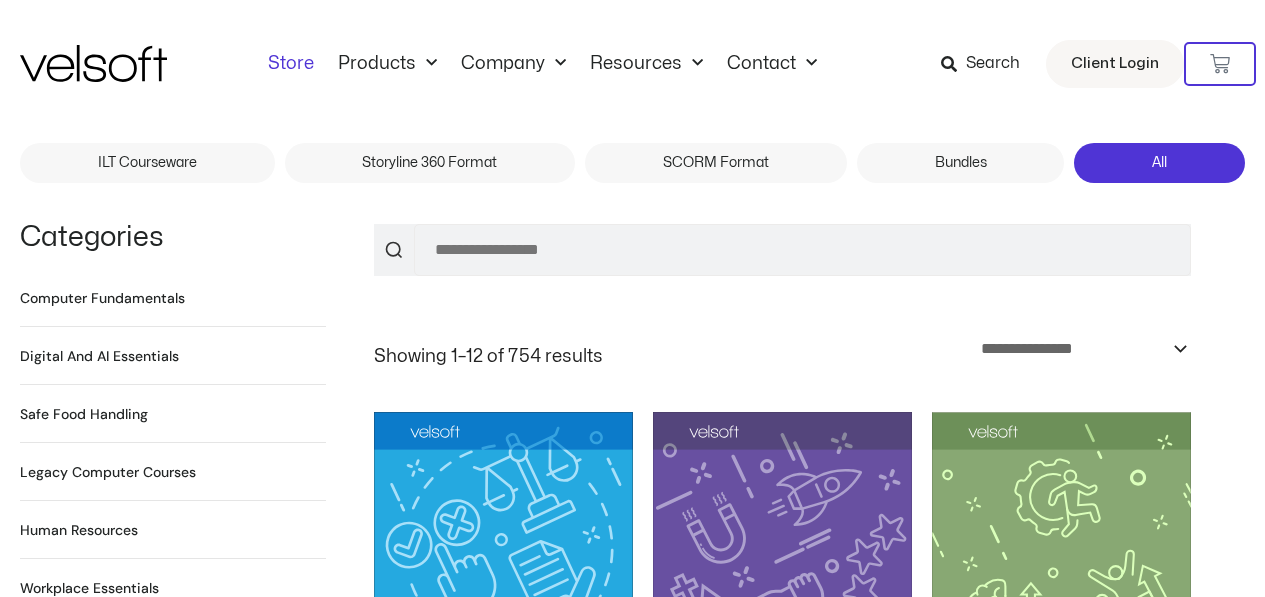 scroll, scrollTop: 0, scrollLeft: 0, axis: both 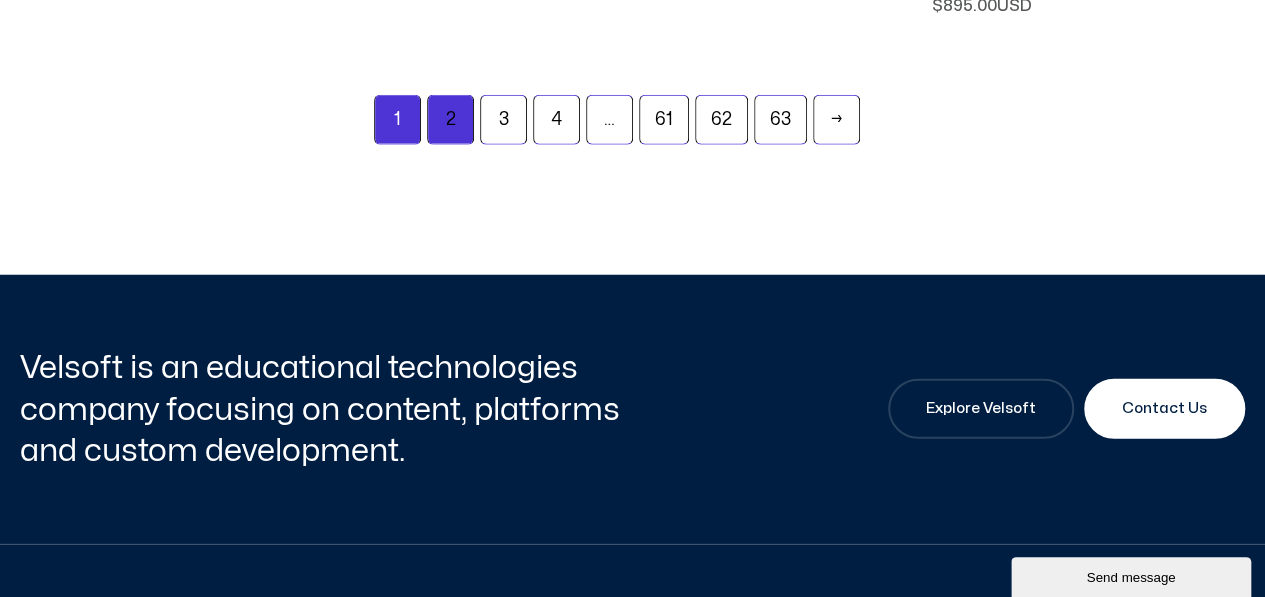 click on "2" at bounding box center [450, 120] 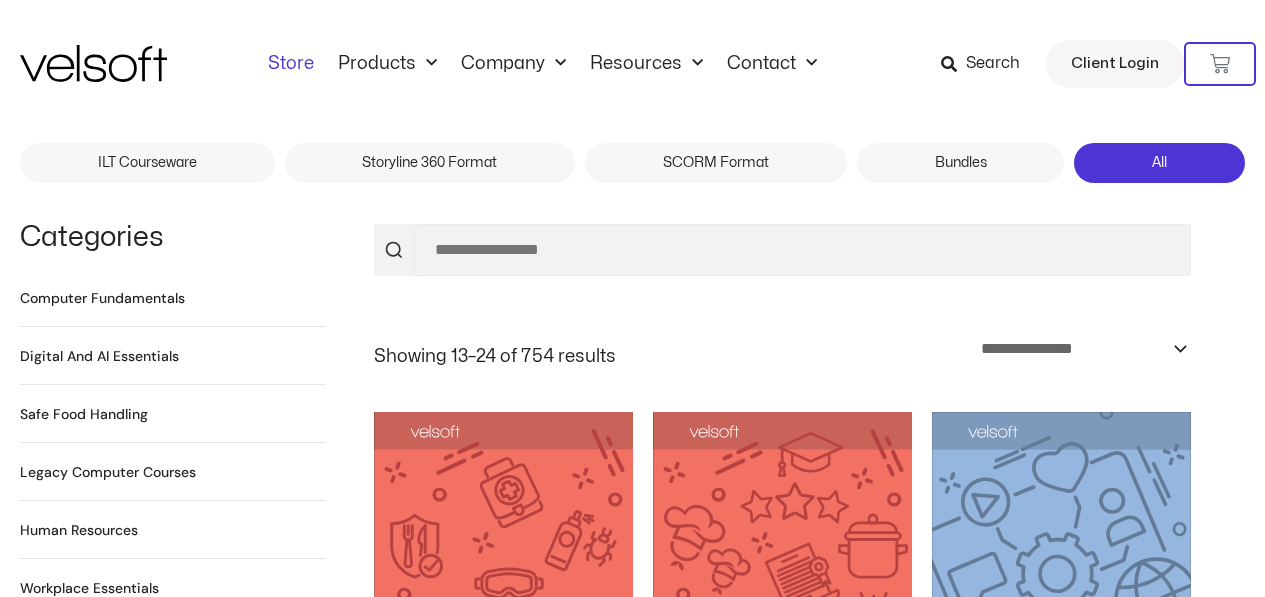 scroll, scrollTop: 0, scrollLeft: 0, axis: both 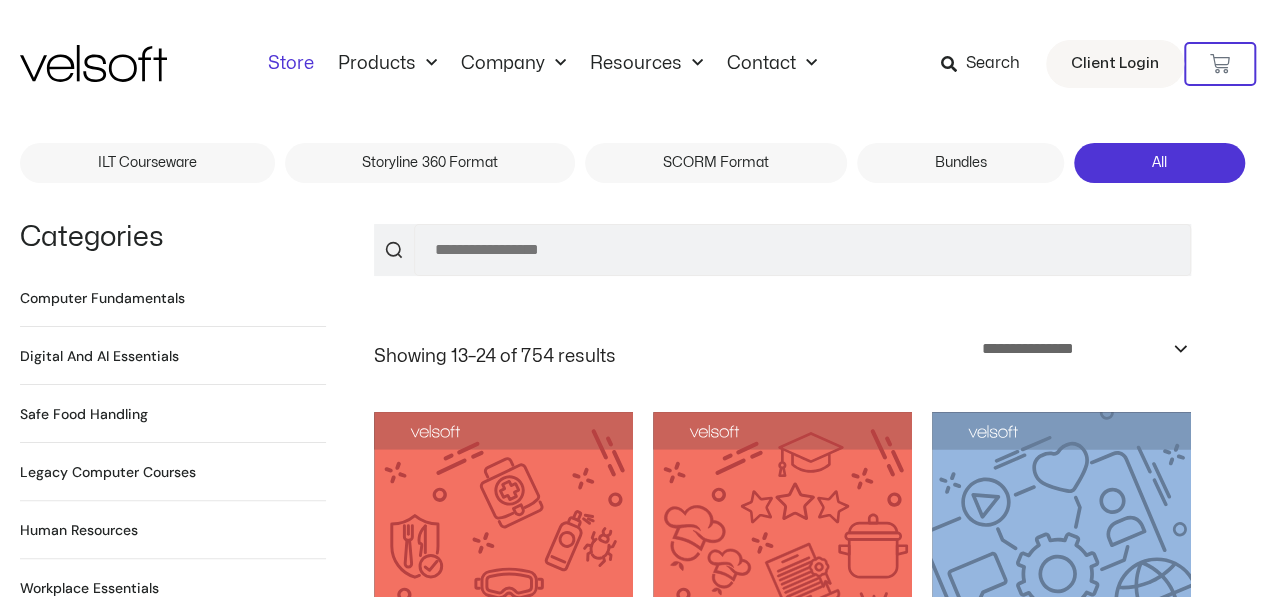 click on "Save 70% on Storyline courses, valid until  [DATE] 9:00 am
×
Skip to content
Store
Products
All Products
Content
ILT Courseware
Storyline 360 Courses
SCORM Courses
Courseware Assurance (Old Versions)
Velsoft LMS
Velsoft Build
Virtual Campus
Corporate University
vILT Platform
Iglooo
Company
Inside Velsoft
Careers
Resources
Case Studies
Sample Download Centre
Trainer Resource Center
Customer Testimonials
Courseware Assurance (Old Versions)
Blog
Contact
Contact Us
Help Desk
Store
Products
All Products
Content
ILT Courseware
Storyline 360 Courses
SCORM Courses
Courseware Assurance (Old Versions)
Velsoft LMS
Velsoft Build
Virtual Campus
Corporate University" at bounding box center [632, 1865] 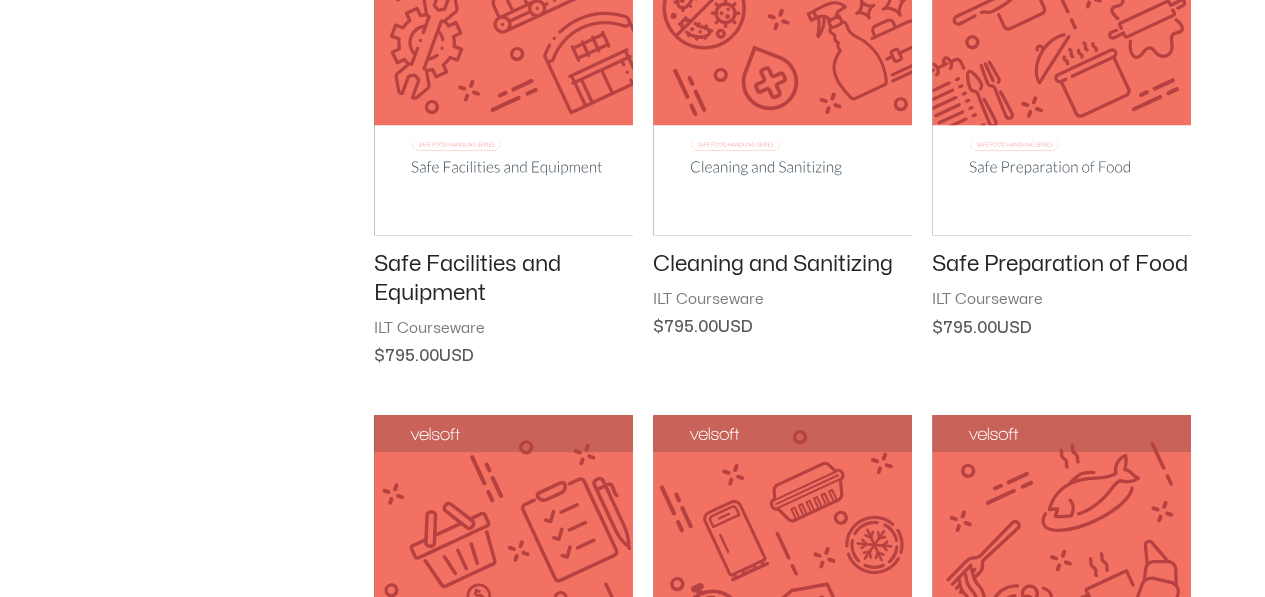 scroll, scrollTop: 1698, scrollLeft: 0, axis: vertical 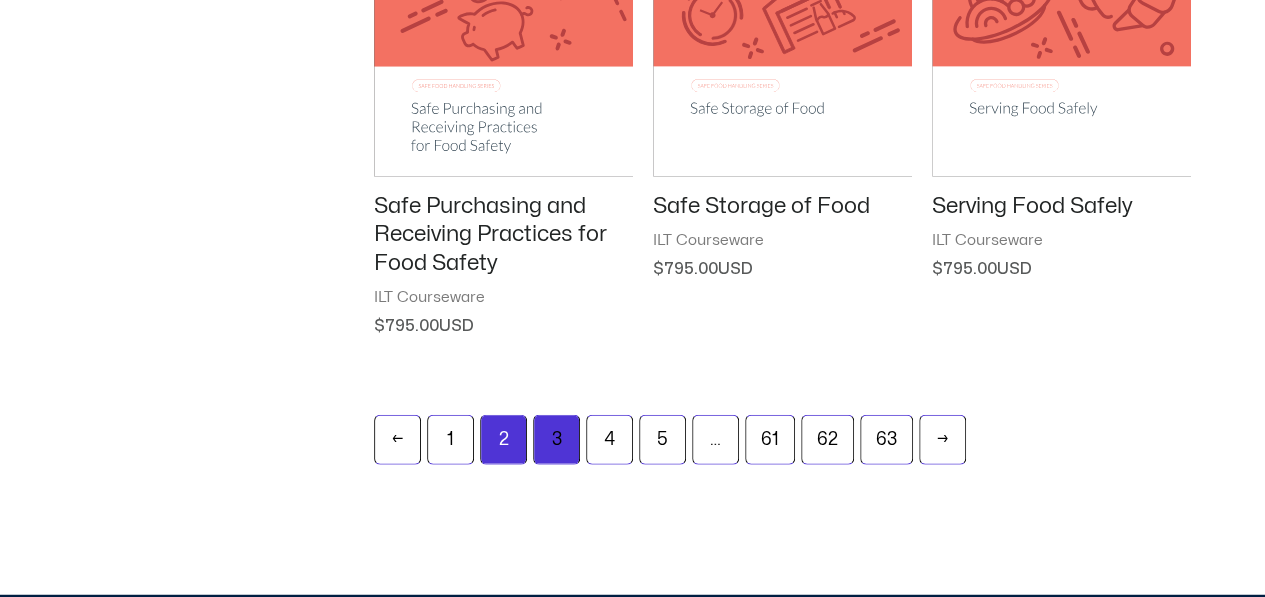 click on "3" at bounding box center [556, 440] 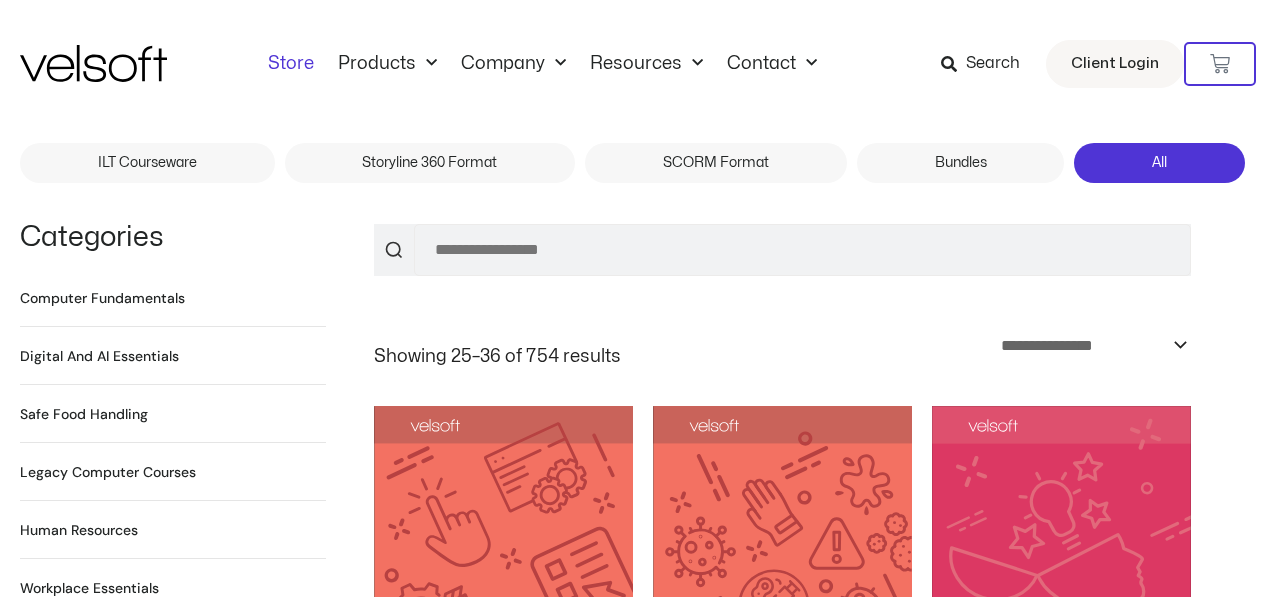 scroll, scrollTop: 0, scrollLeft: 0, axis: both 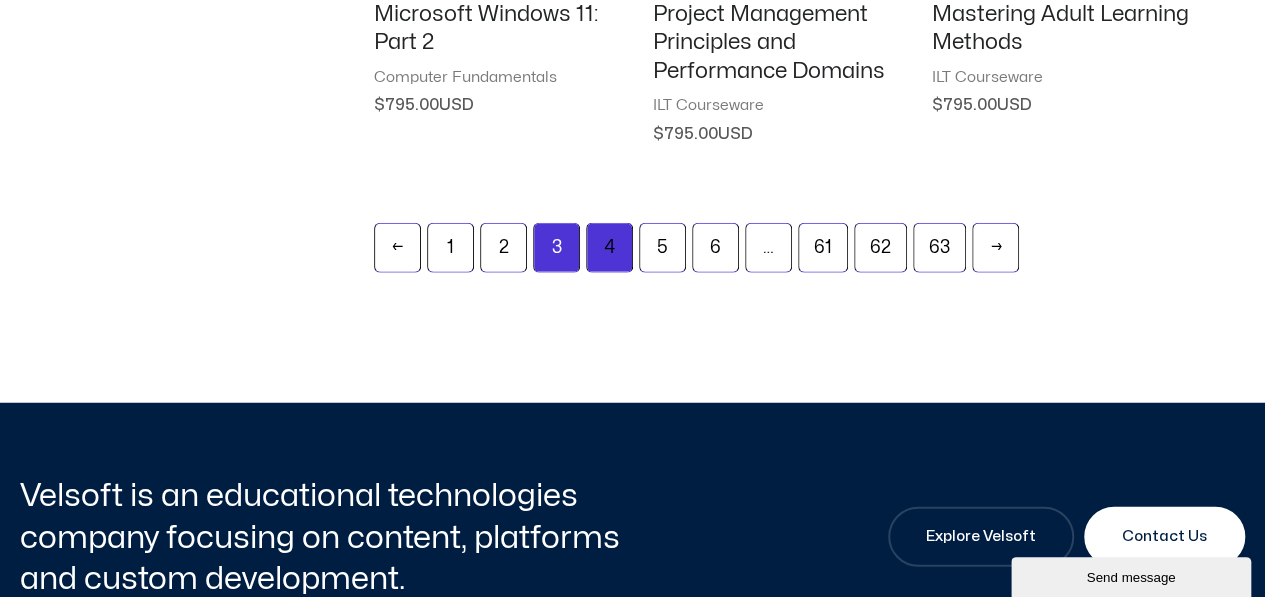 click on "4" at bounding box center (609, 248) 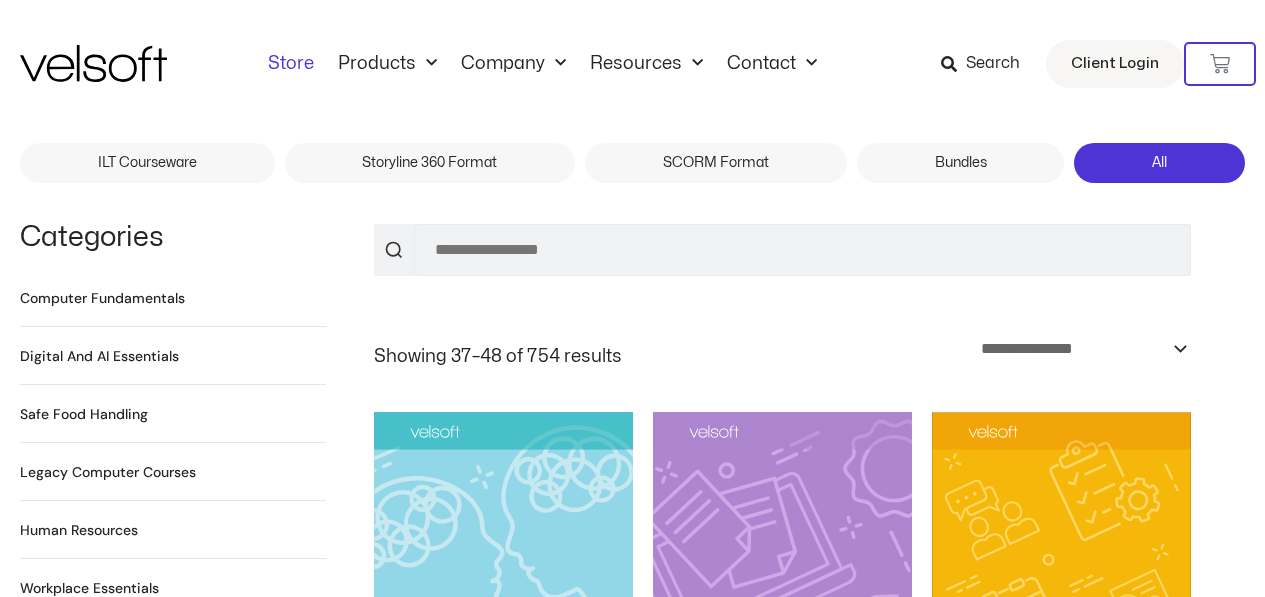 scroll, scrollTop: 0, scrollLeft: 0, axis: both 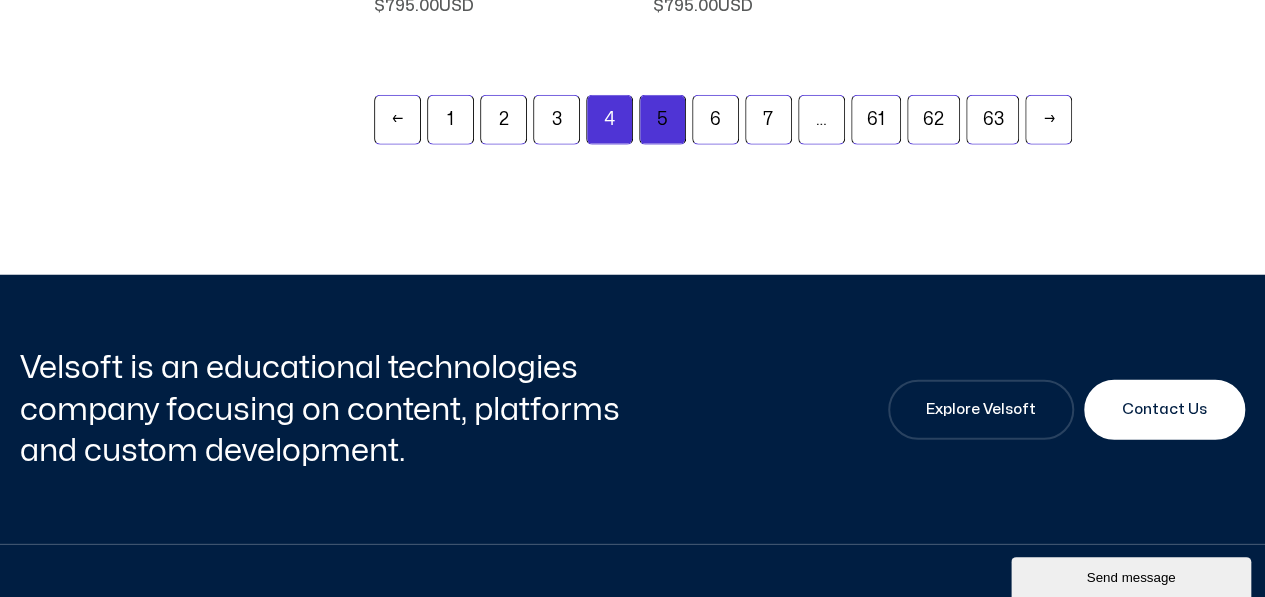 click on "5" at bounding box center [662, 120] 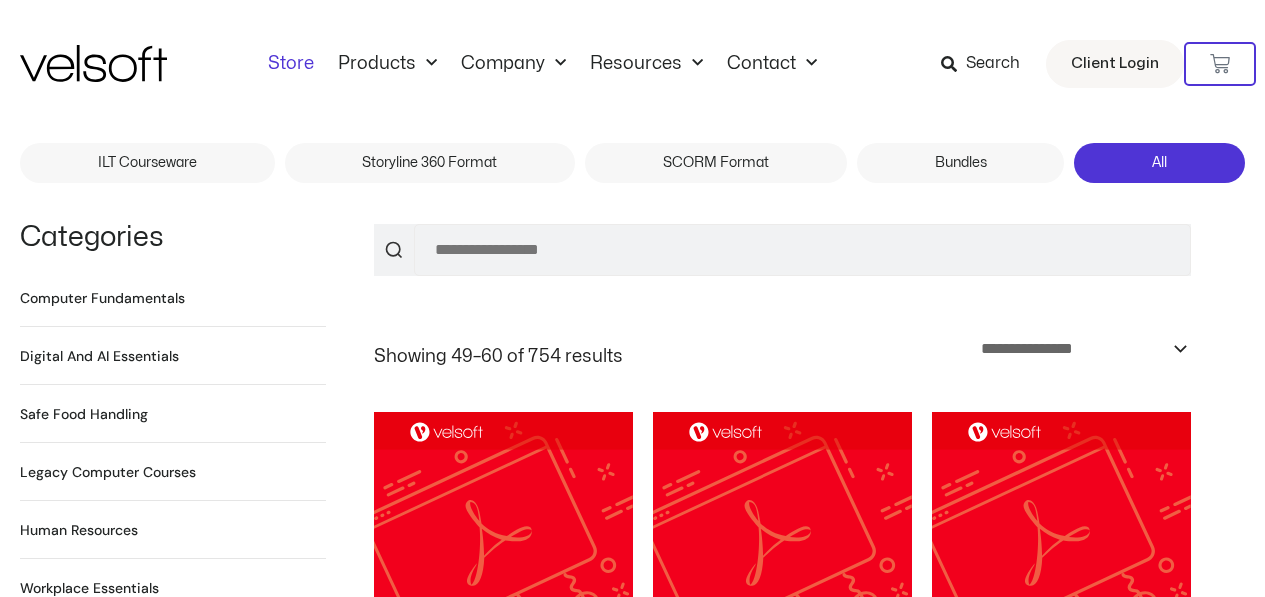 scroll, scrollTop: 0, scrollLeft: 0, axis: both 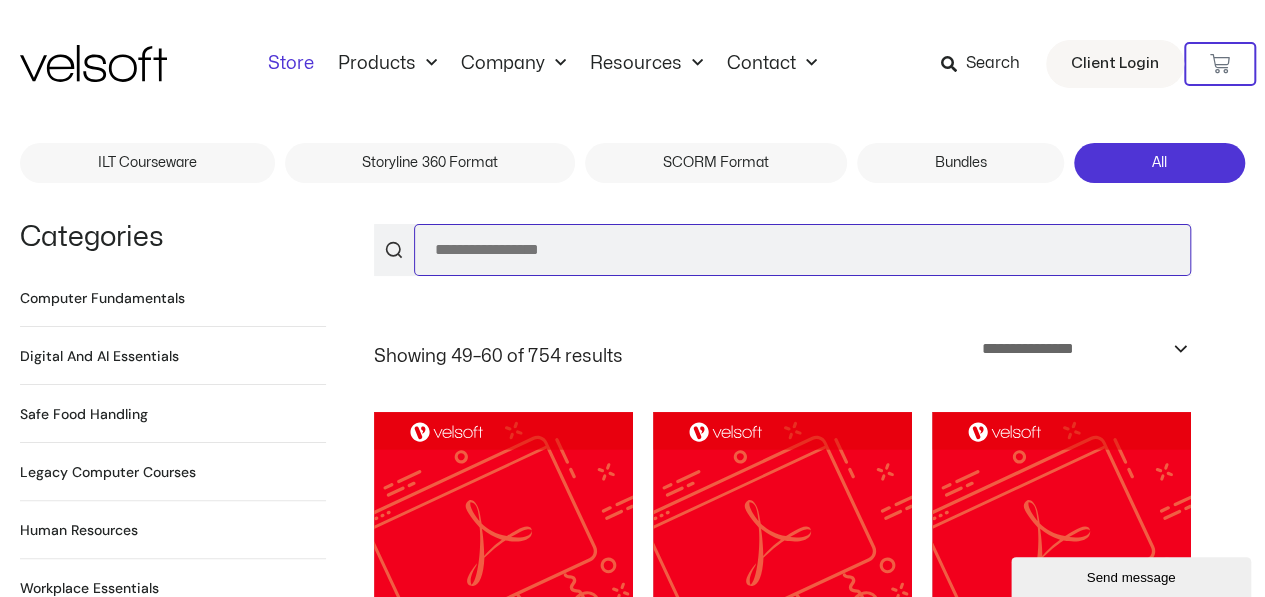 click on "Search for:" at bounding box center [802, 250] 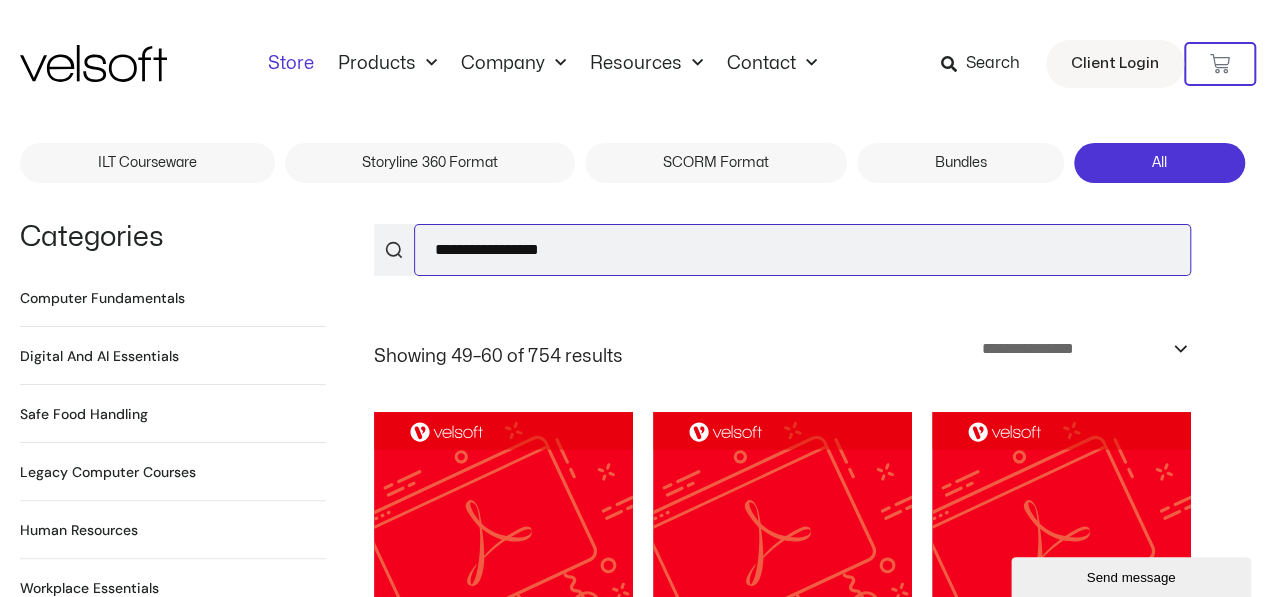 type on "**********" 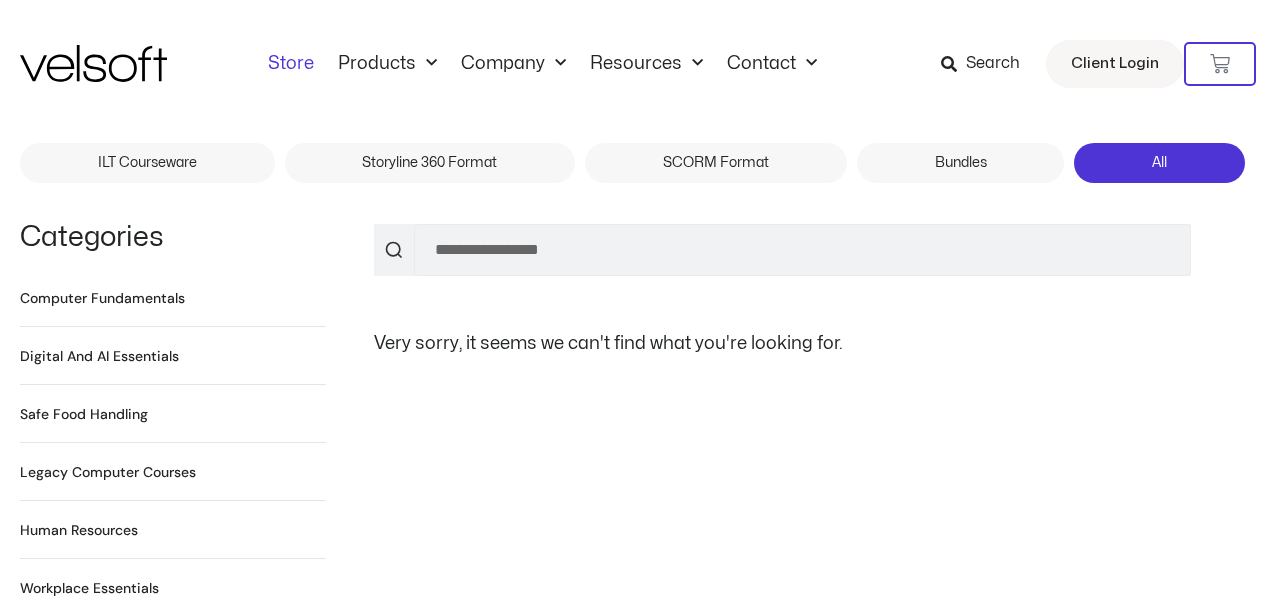 scroll, scrollTop: 0, scrollLeft: 0, axis: both 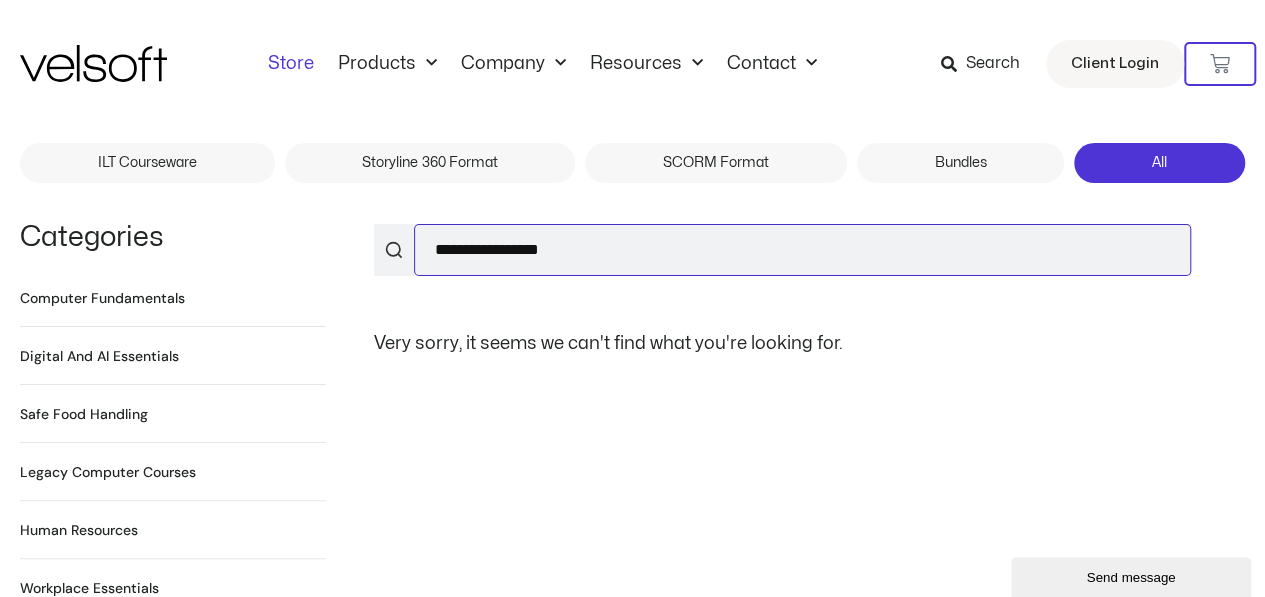 click on "**********" at bounding box center (802, 250) 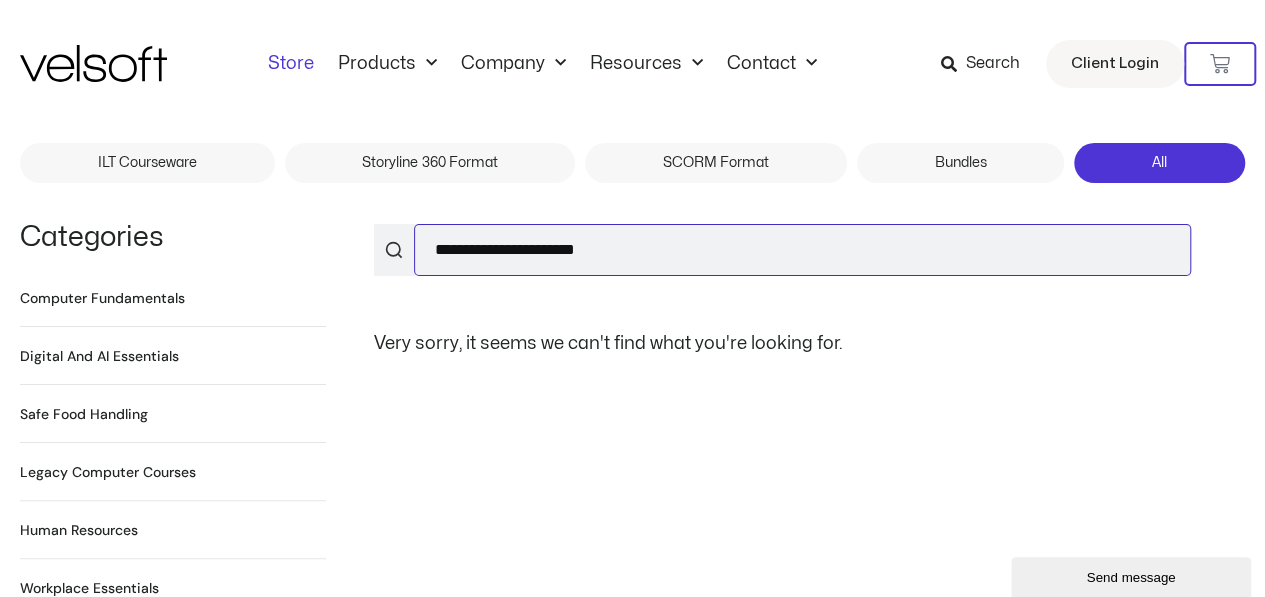type on "**********" 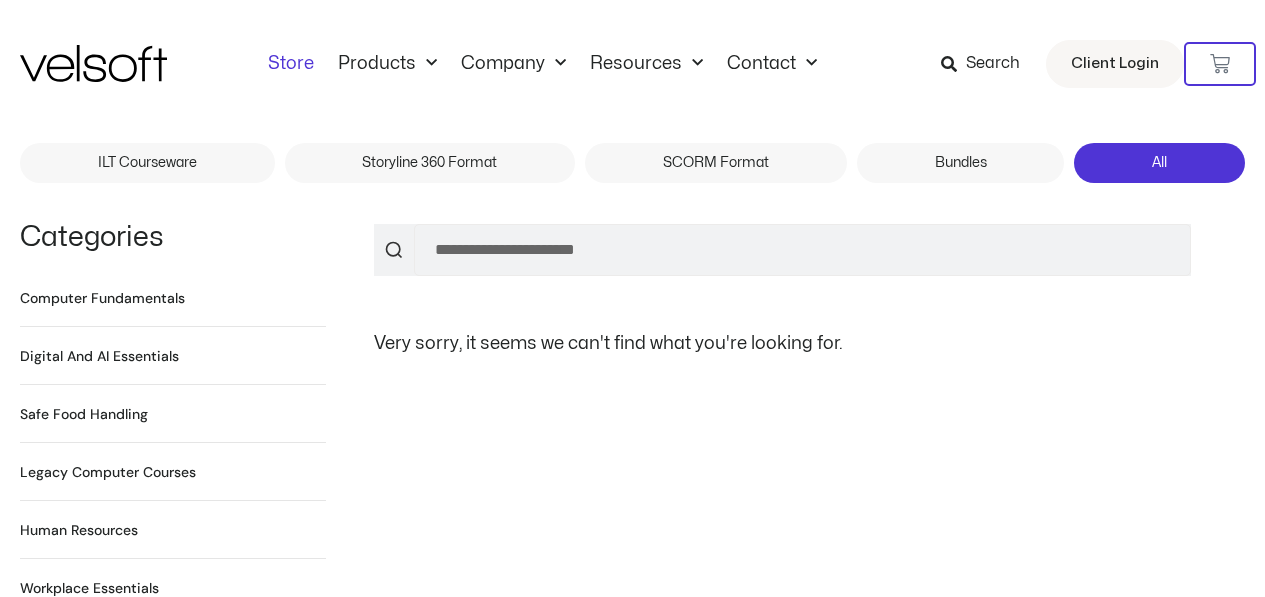 scroll, scrollTop: 0, scrollLeft: 0, axis: both 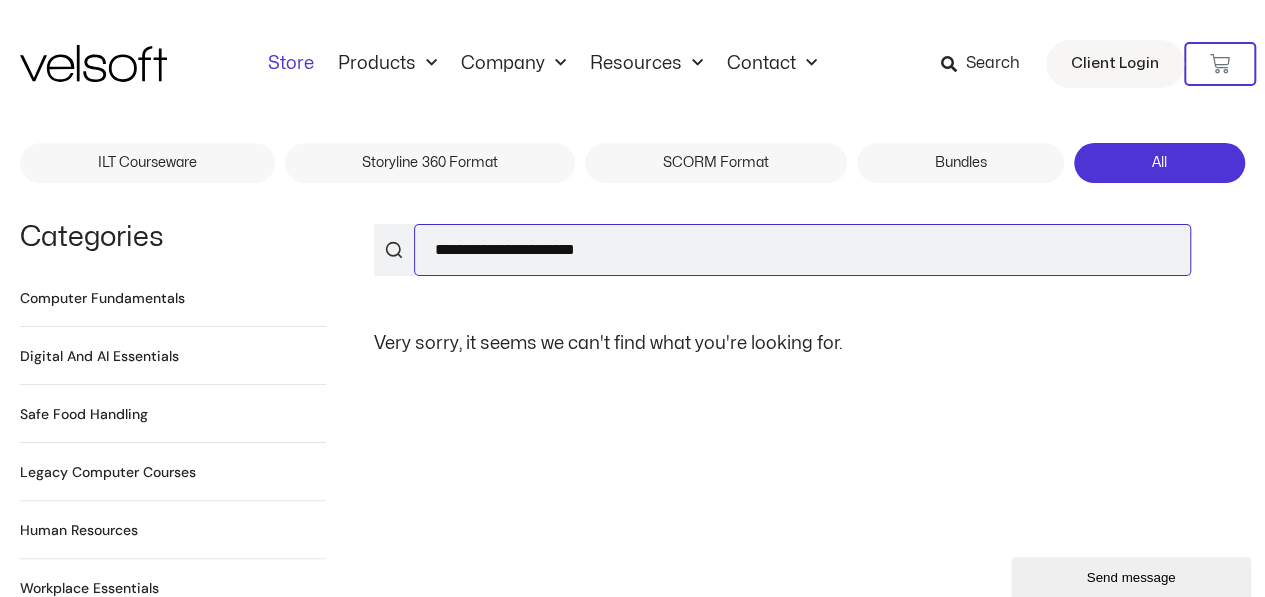 drag, startPoint x: 498, startPoint y: 251, endPoint x: 362, endPoint y: 250, distance: 136.00368 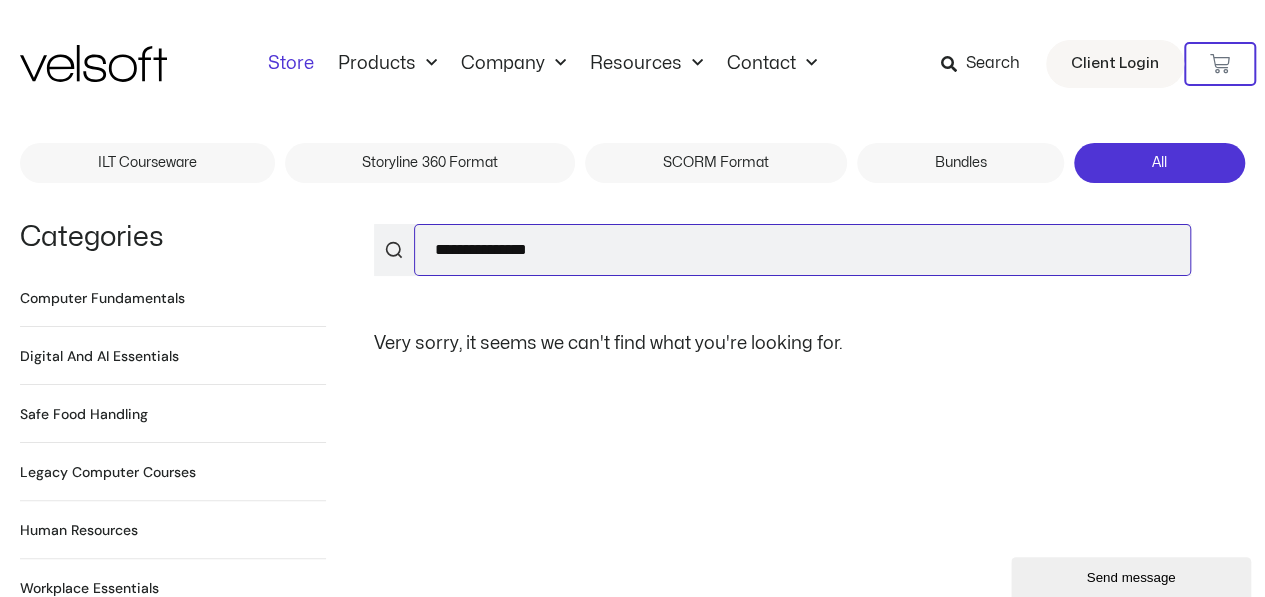 click on "**********" at bounding box center [802, 250] 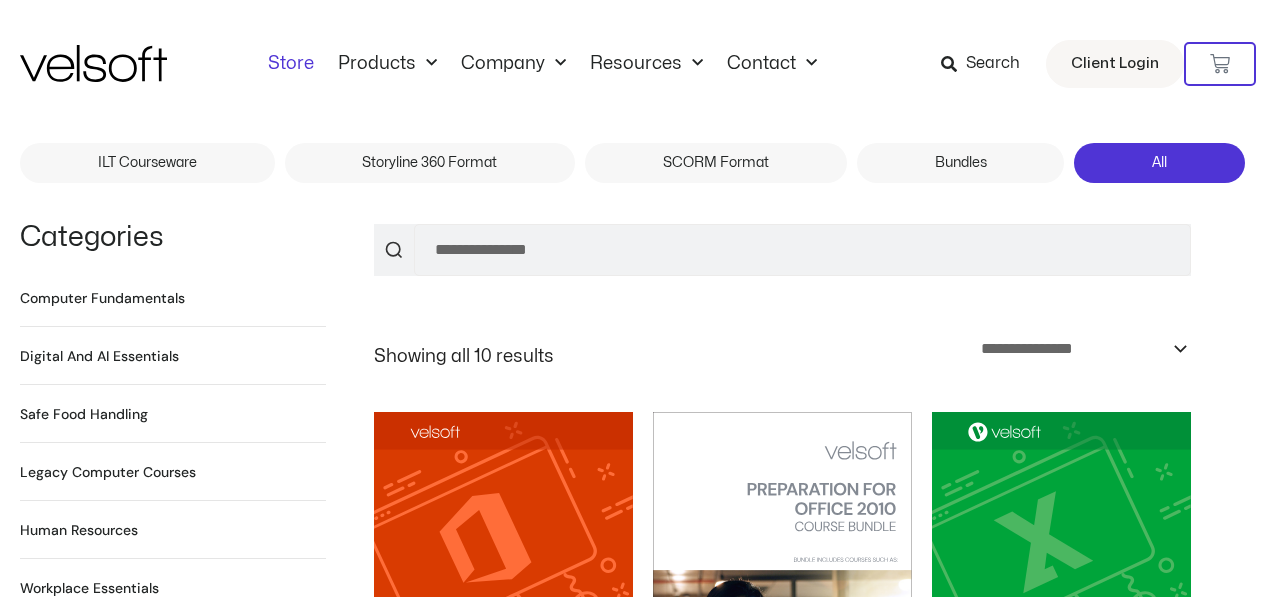 scroll, scrollTop: 0, scrollLeft: 0, axis: both 